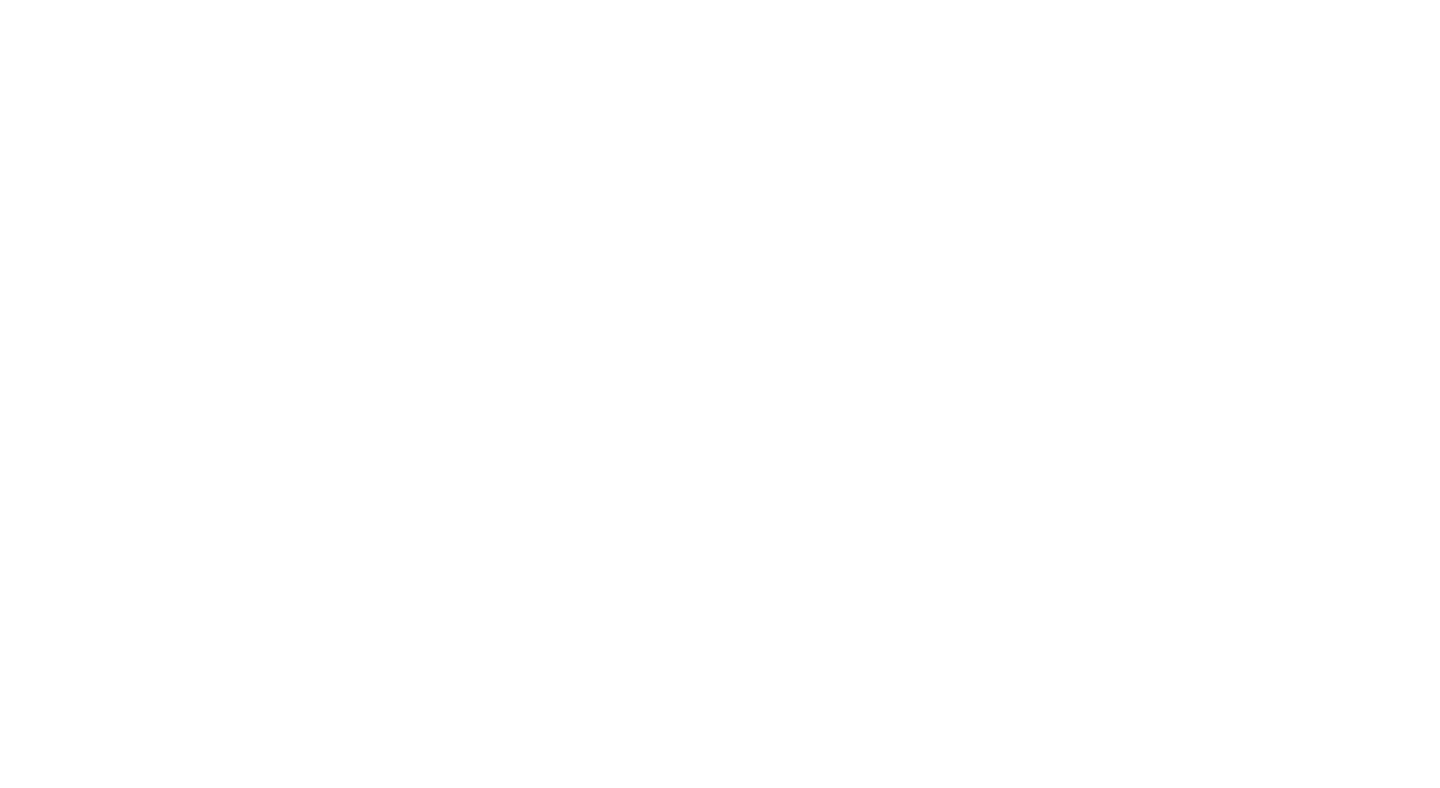 scroll, scrollTop: 0, scrollLeft: 0, axis: both 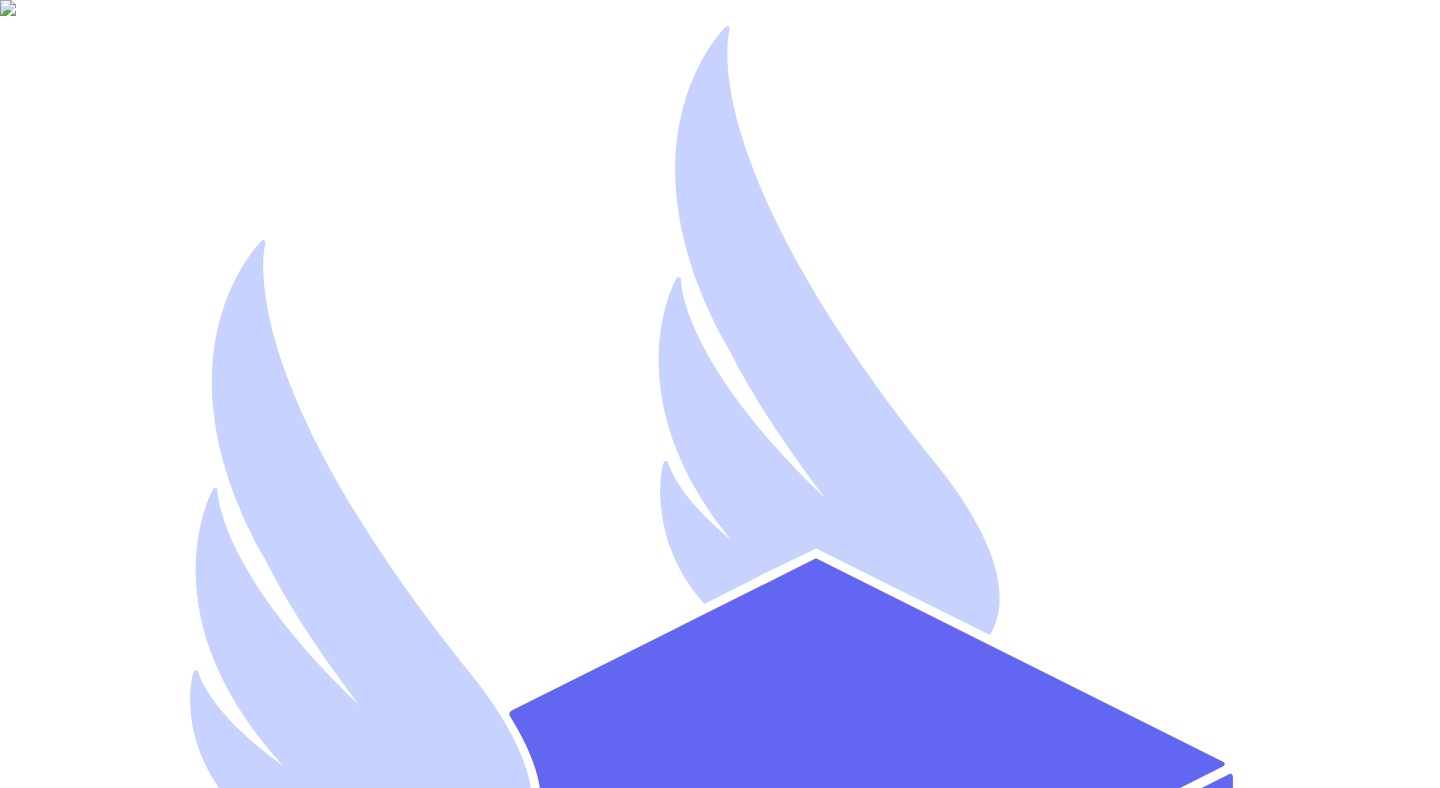 click on "Email Address *" at bounding box center (96, 1578) 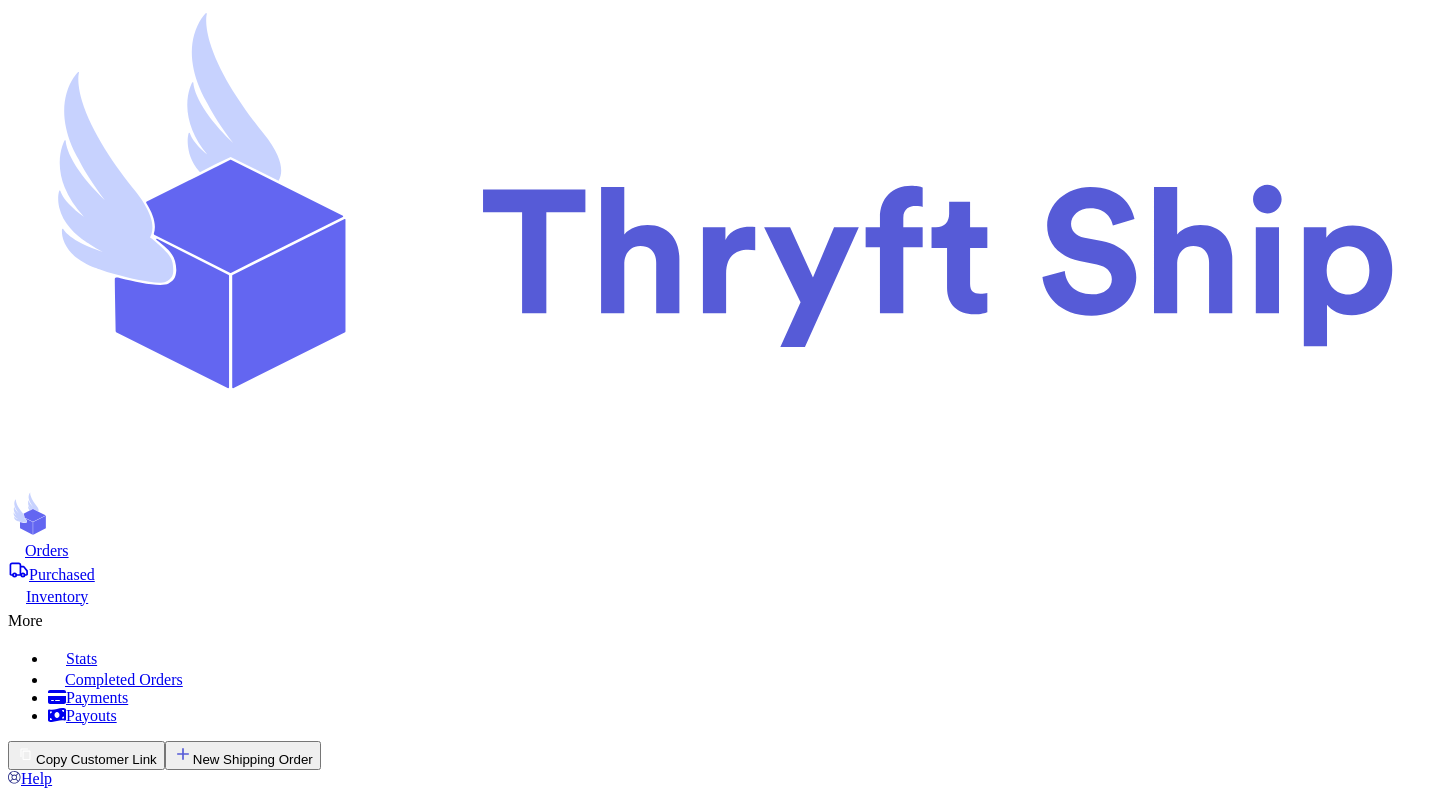 click 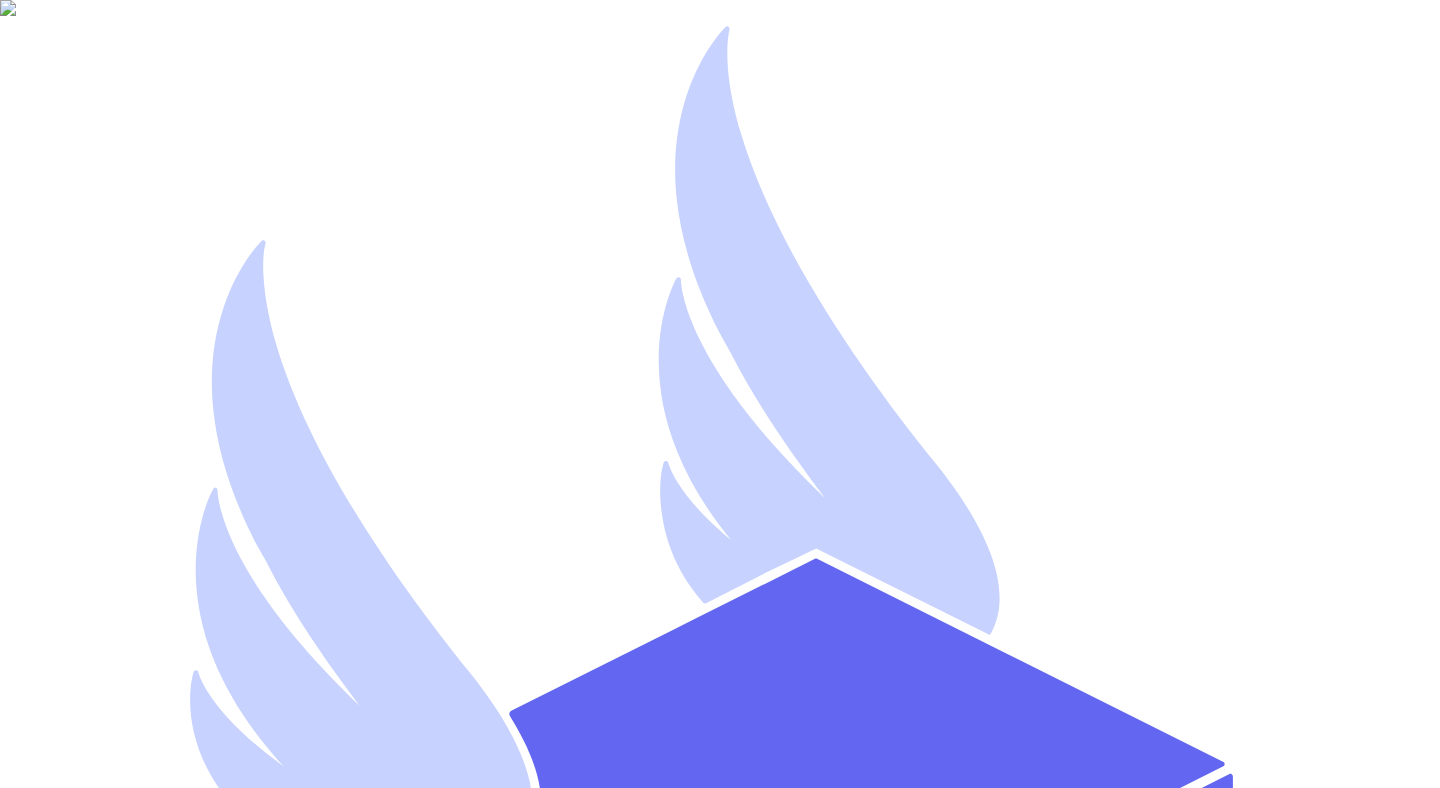 scroll, scrollTop: 0, scrollLeft: 0, axis: both 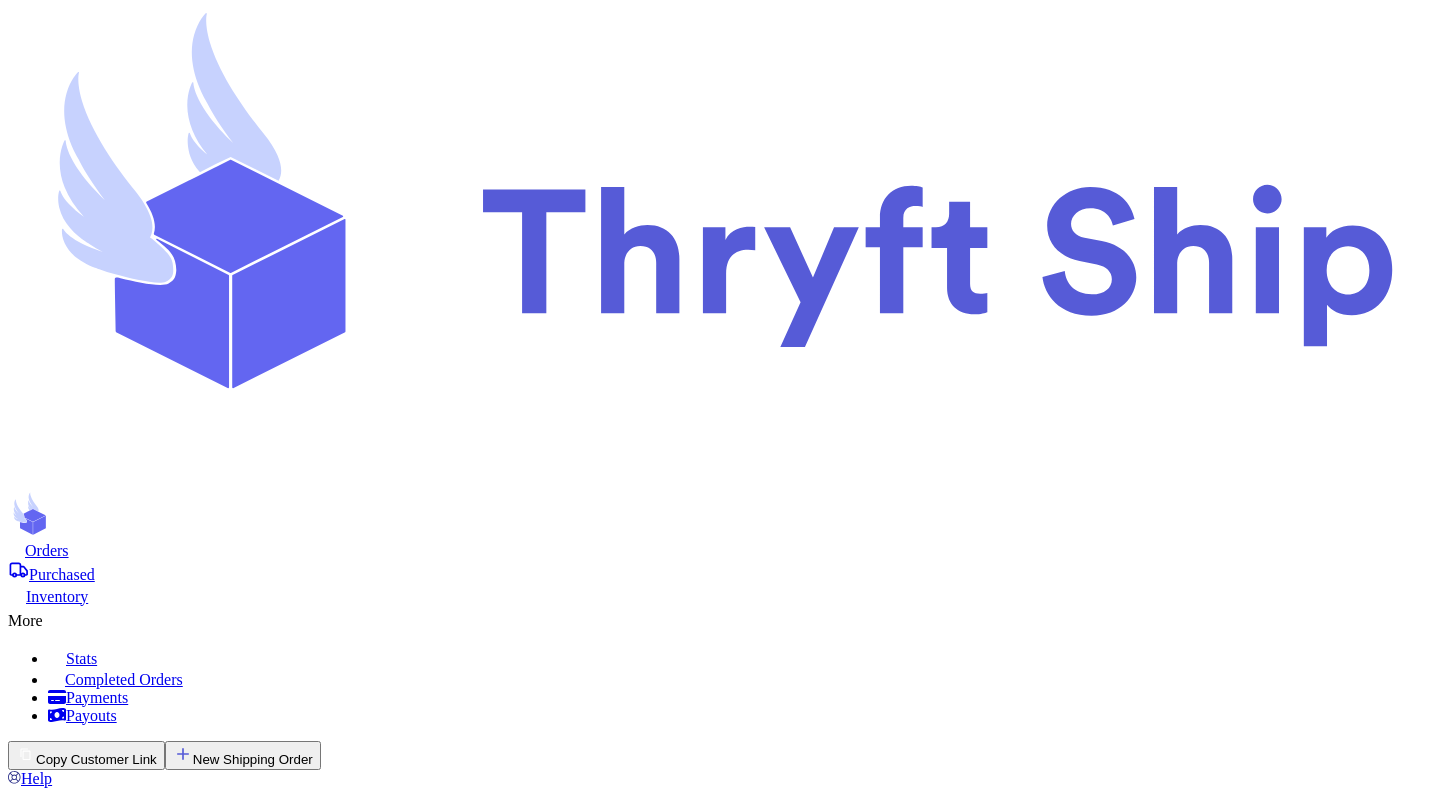 click 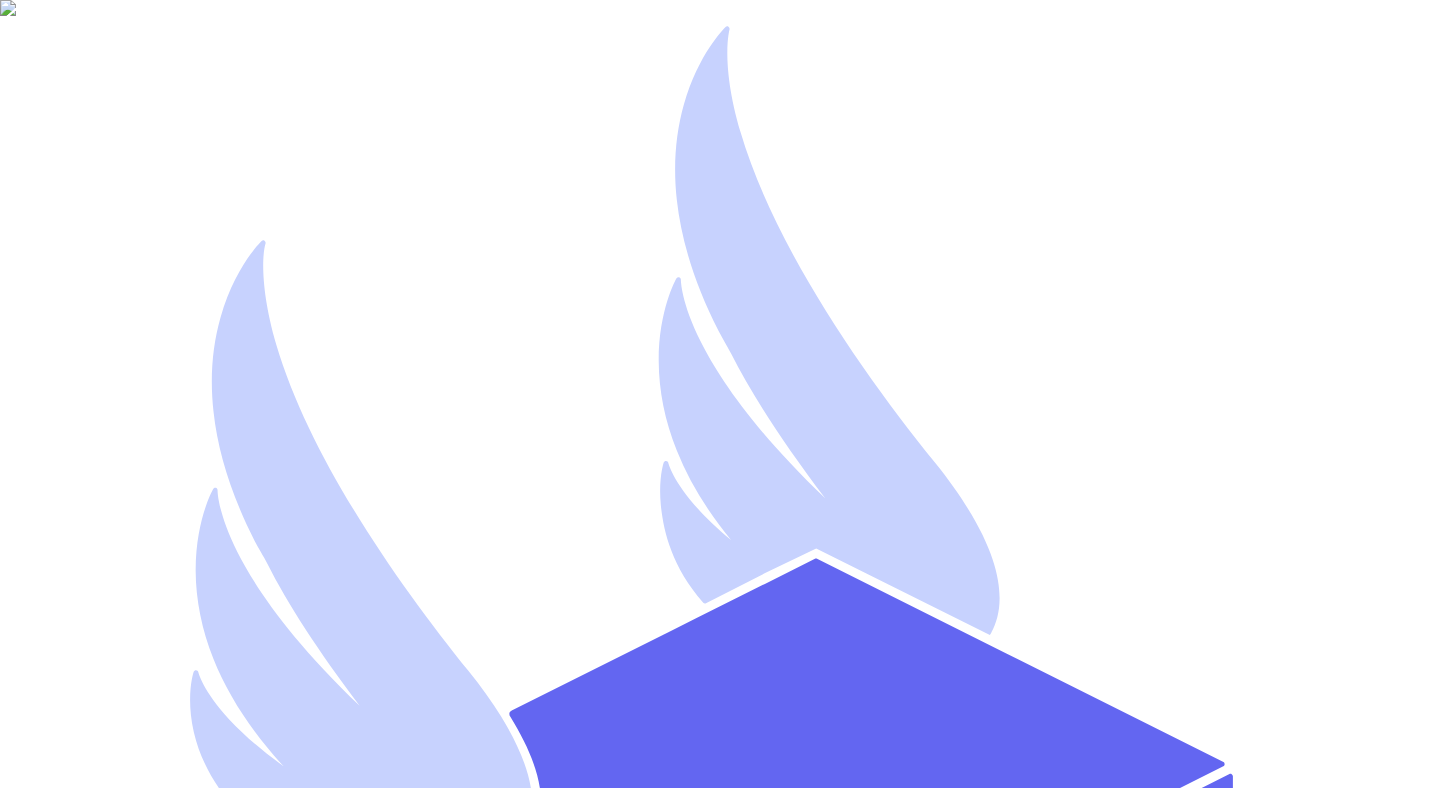 scroll, scrollTop: 0, scrollLeft: 0, axis: both 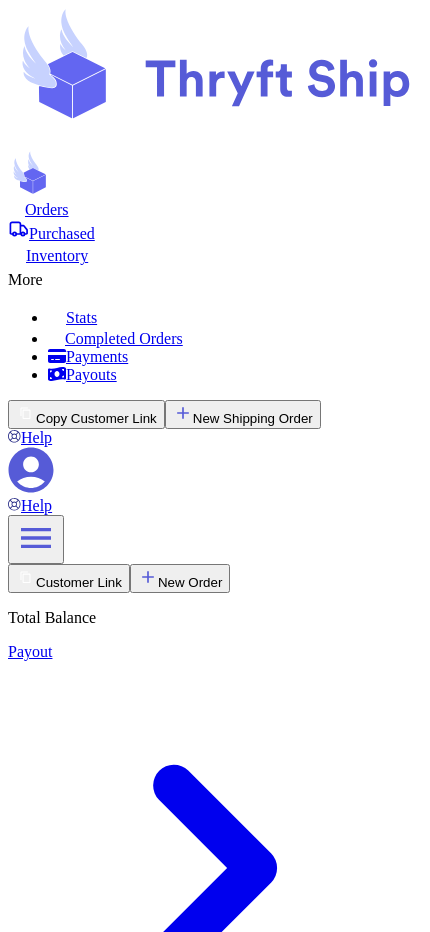 click 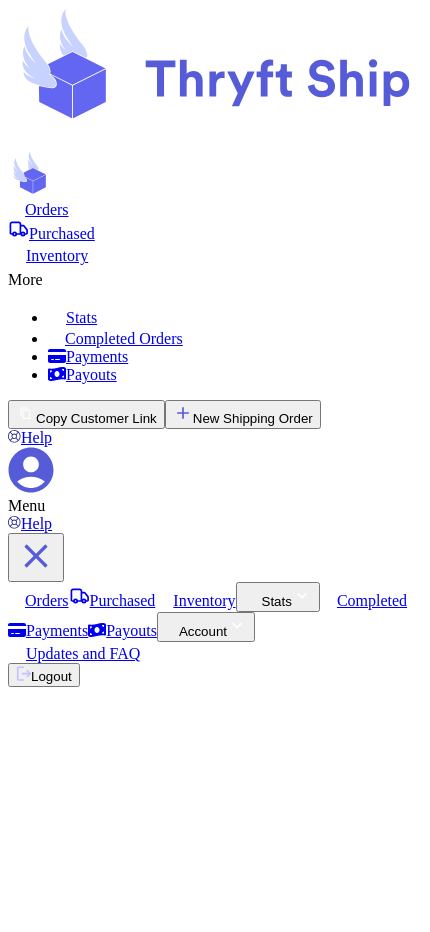 click on "Payments" at bounding box center [48, 630] 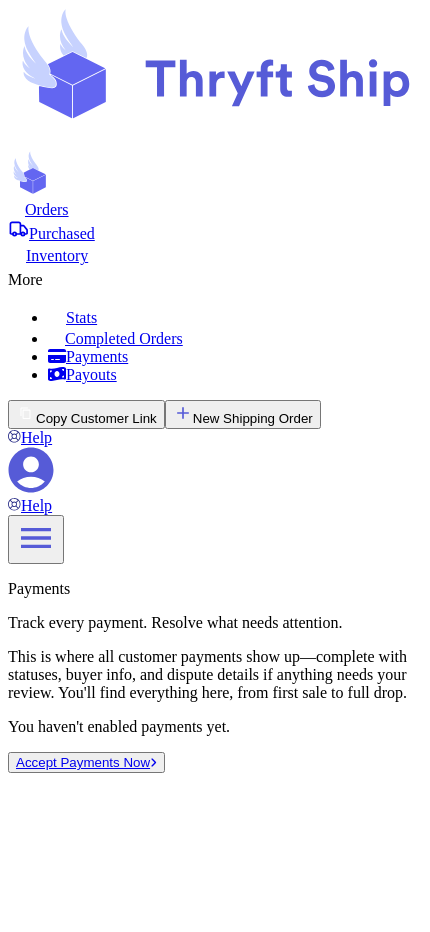 click 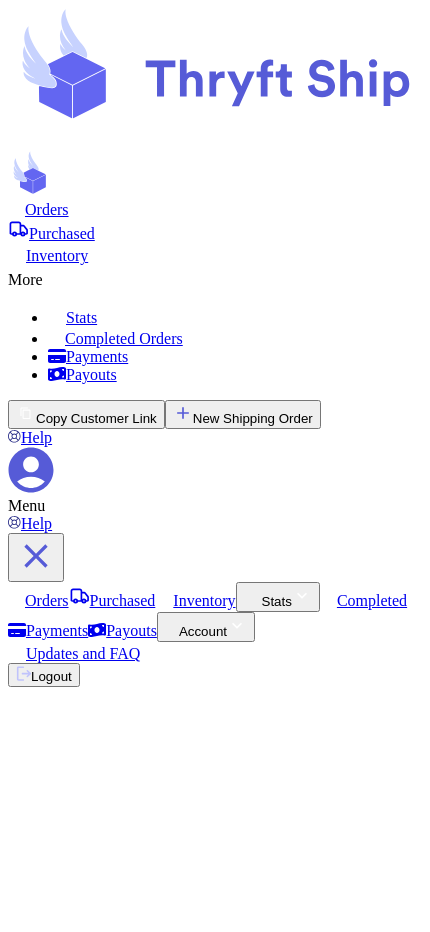type 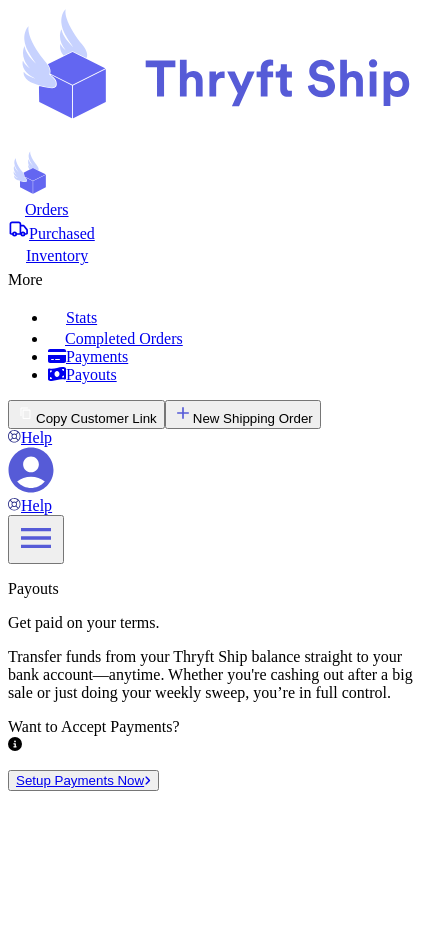 click 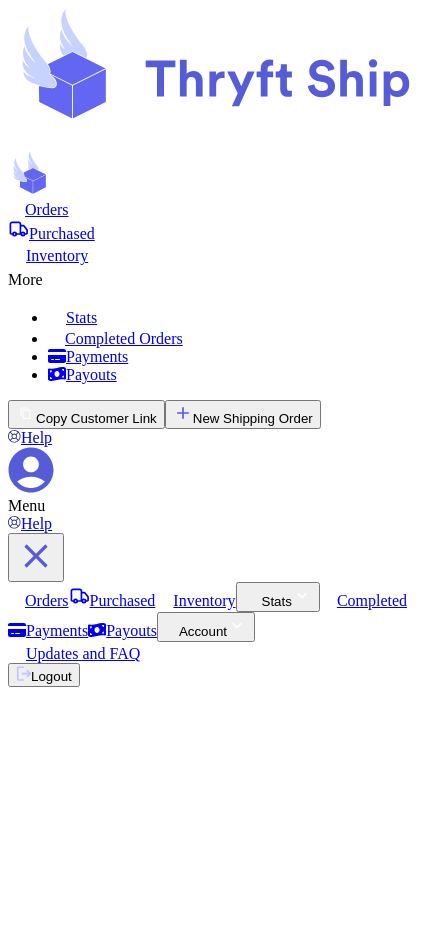 click on "Payments" at bounding box center (48, 630) 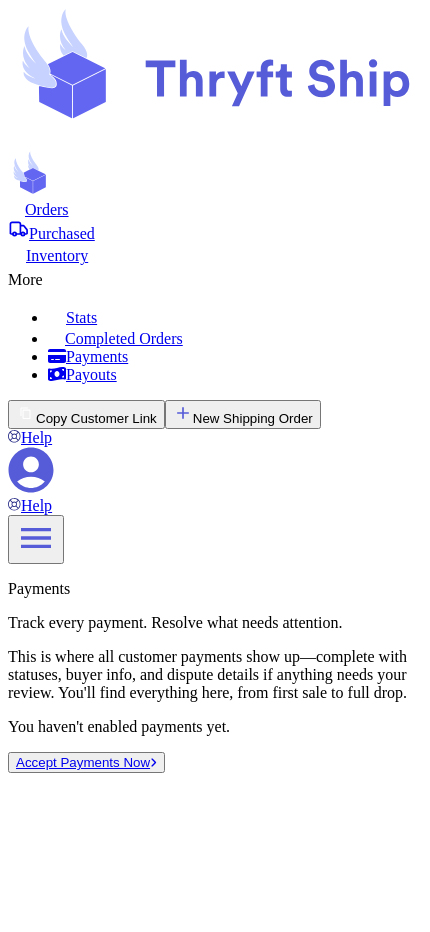 click 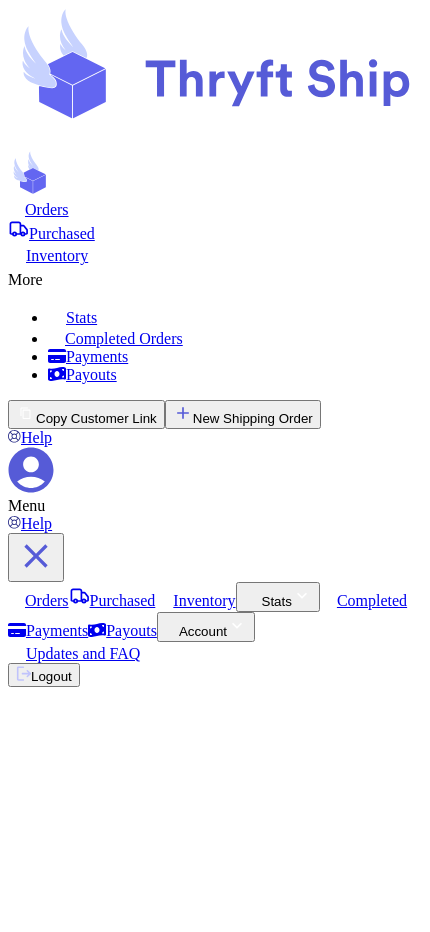 click on "Payouts" at bounding box center [122, 630] 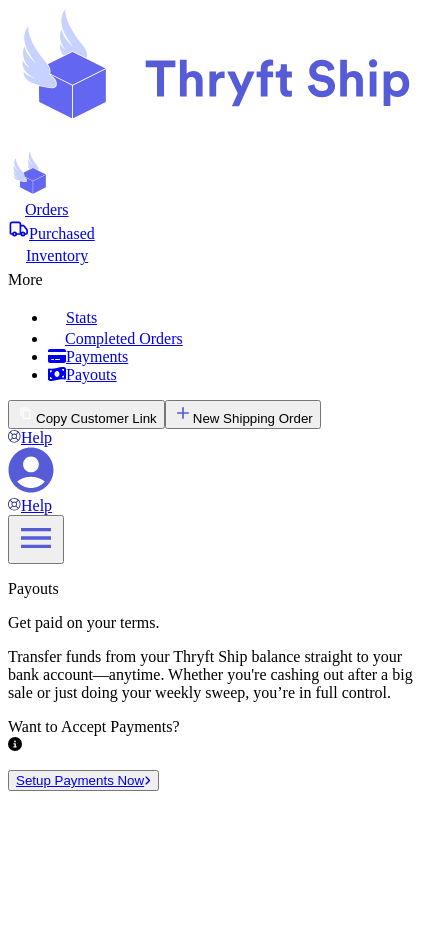 click 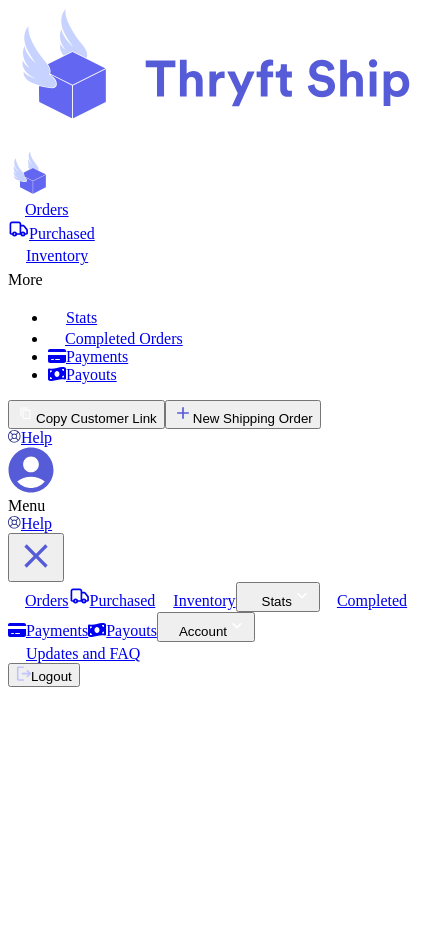click on "Orders" at bounding box center [38, 600] 